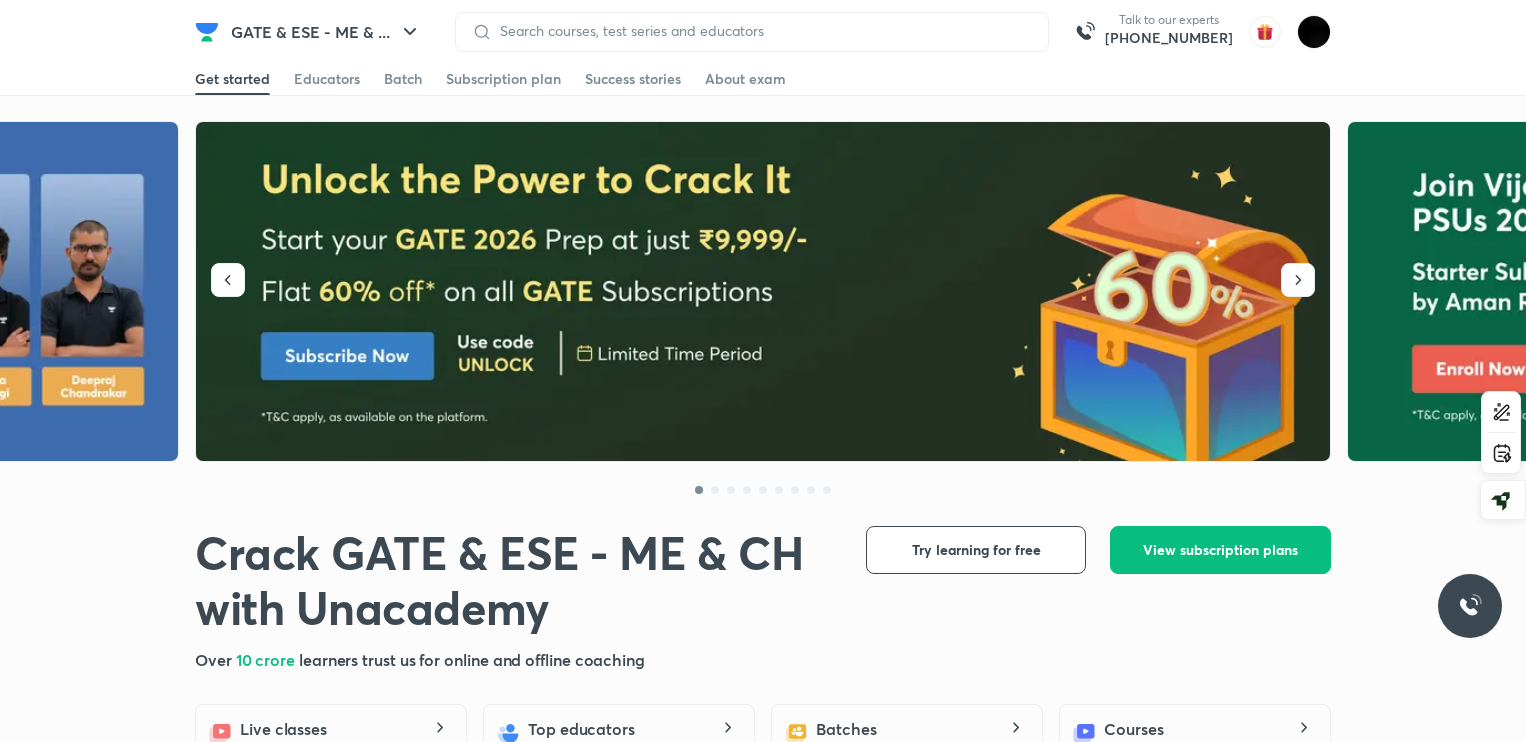 scroll, scrollTop: 0, scrollLeft: 0, axis: both 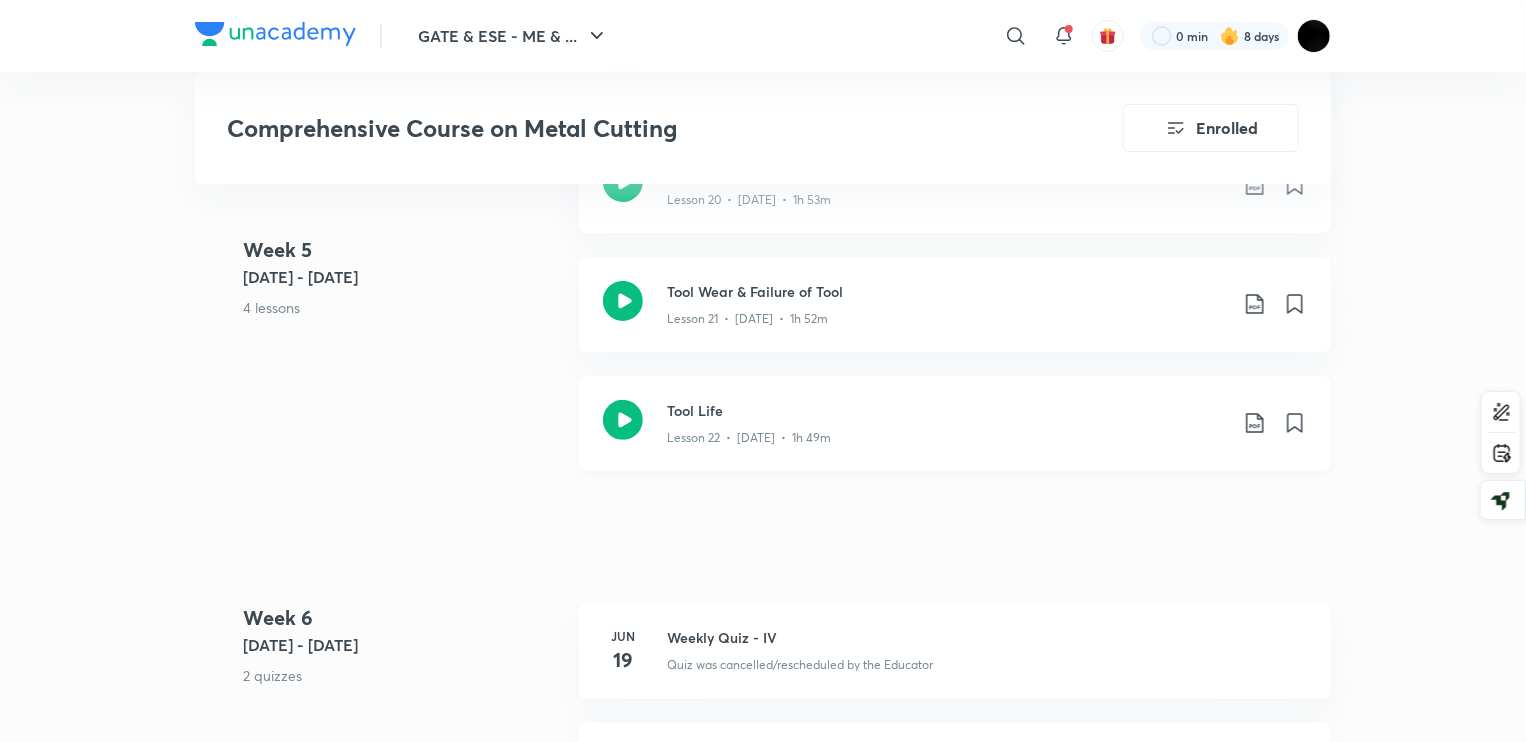 click on "Tool Life" at bounding box center (947, -3105) 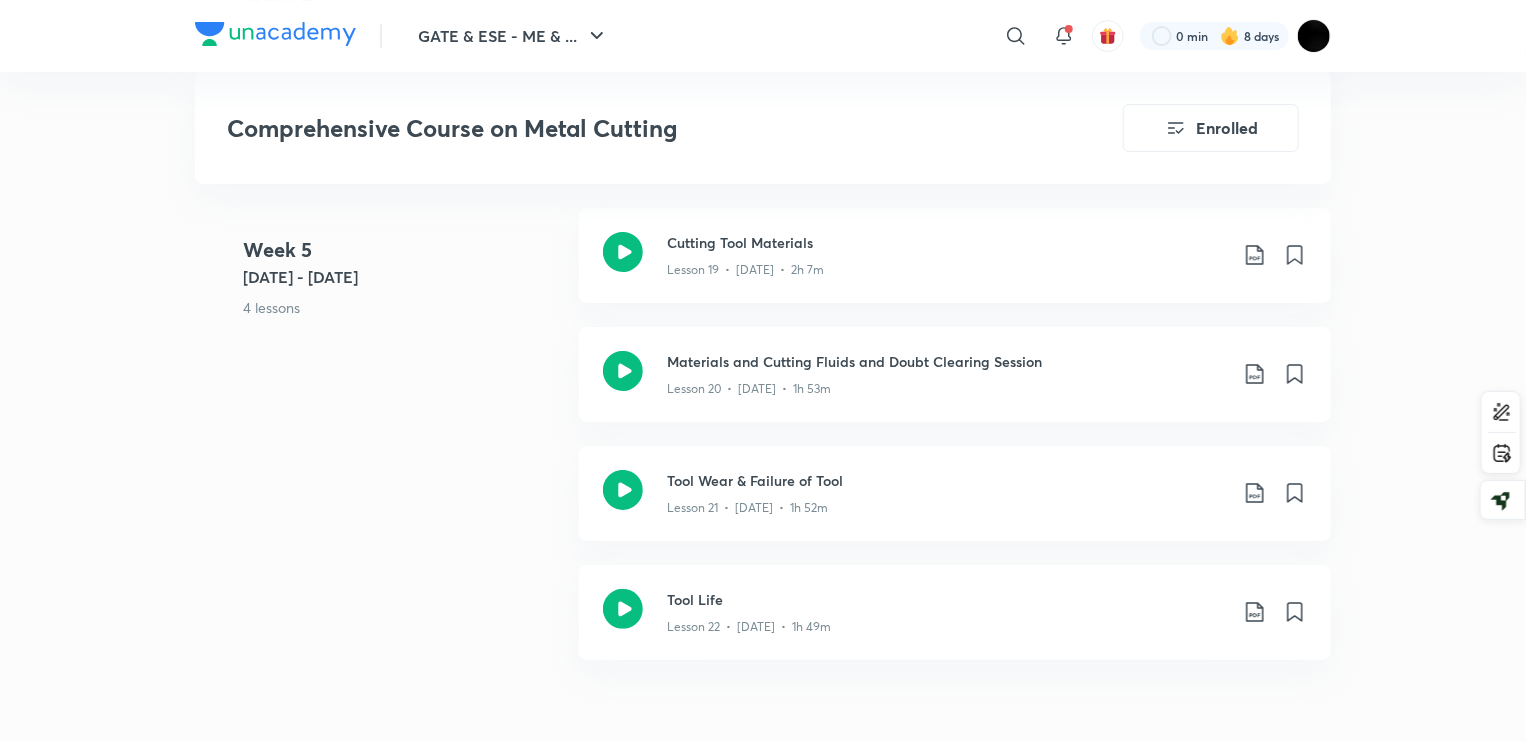 scroll, scrollTop: 3717, scrollLeft: 0, axis: vertical 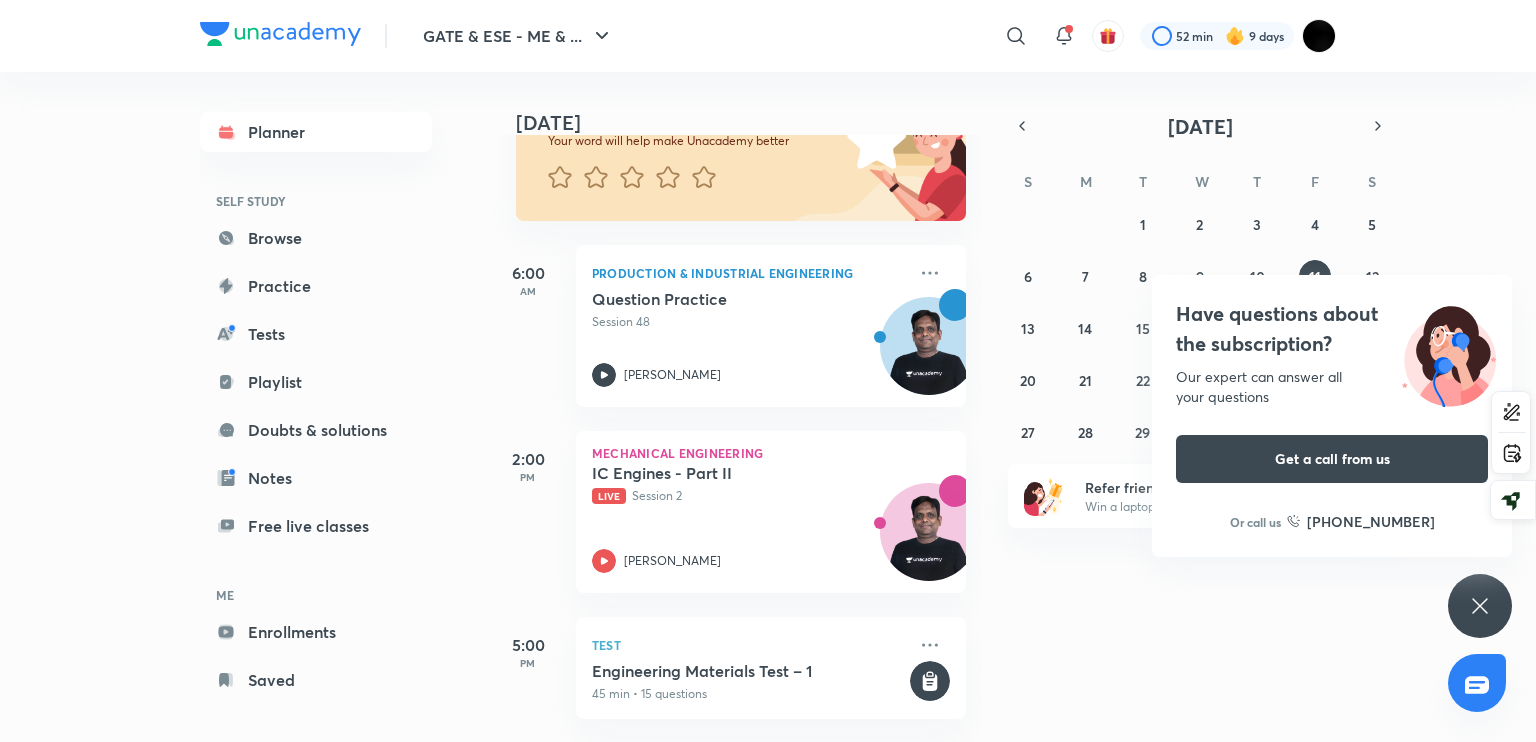 click at bounding box center [280, 34] 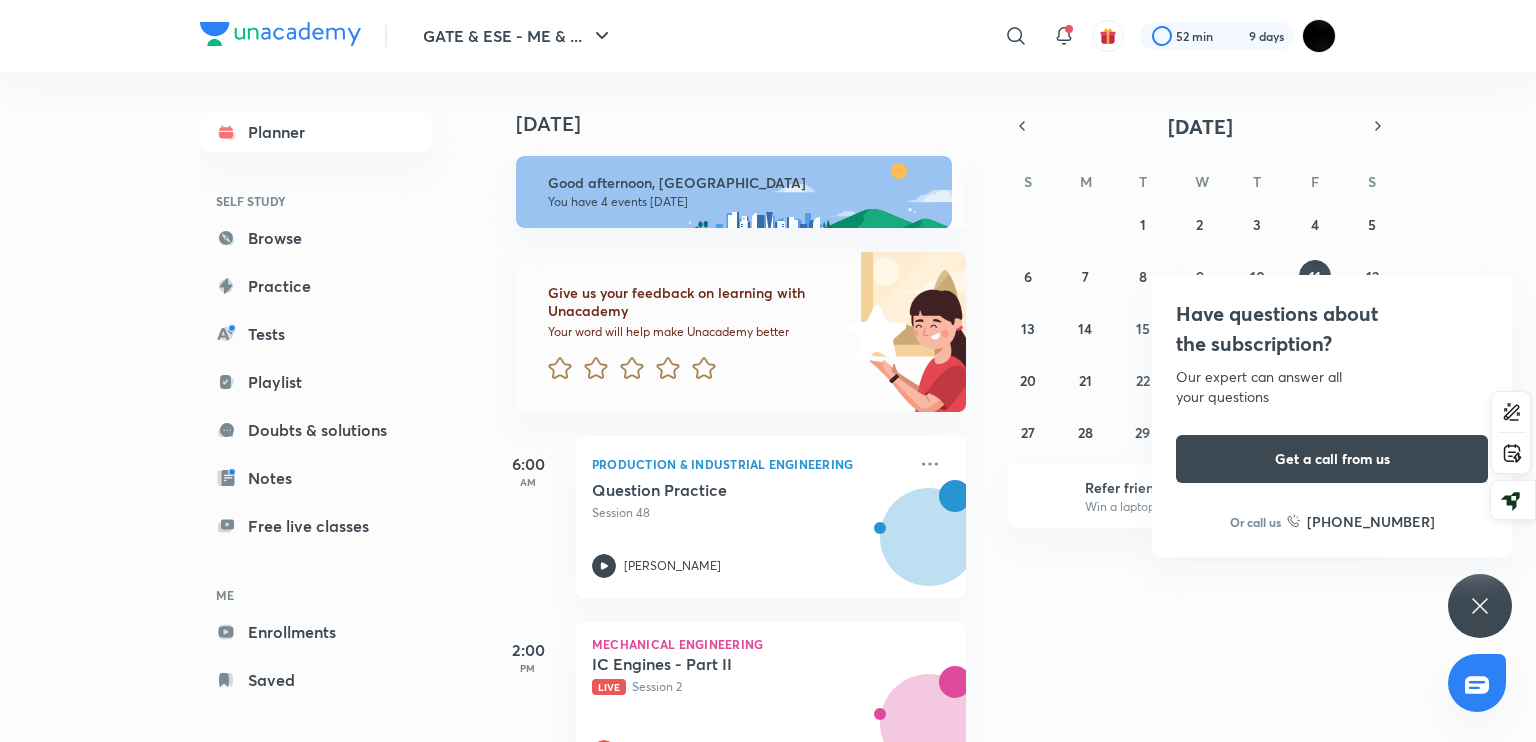 scroll, scrollTop: 0, scrollLeft: 0, axis: both 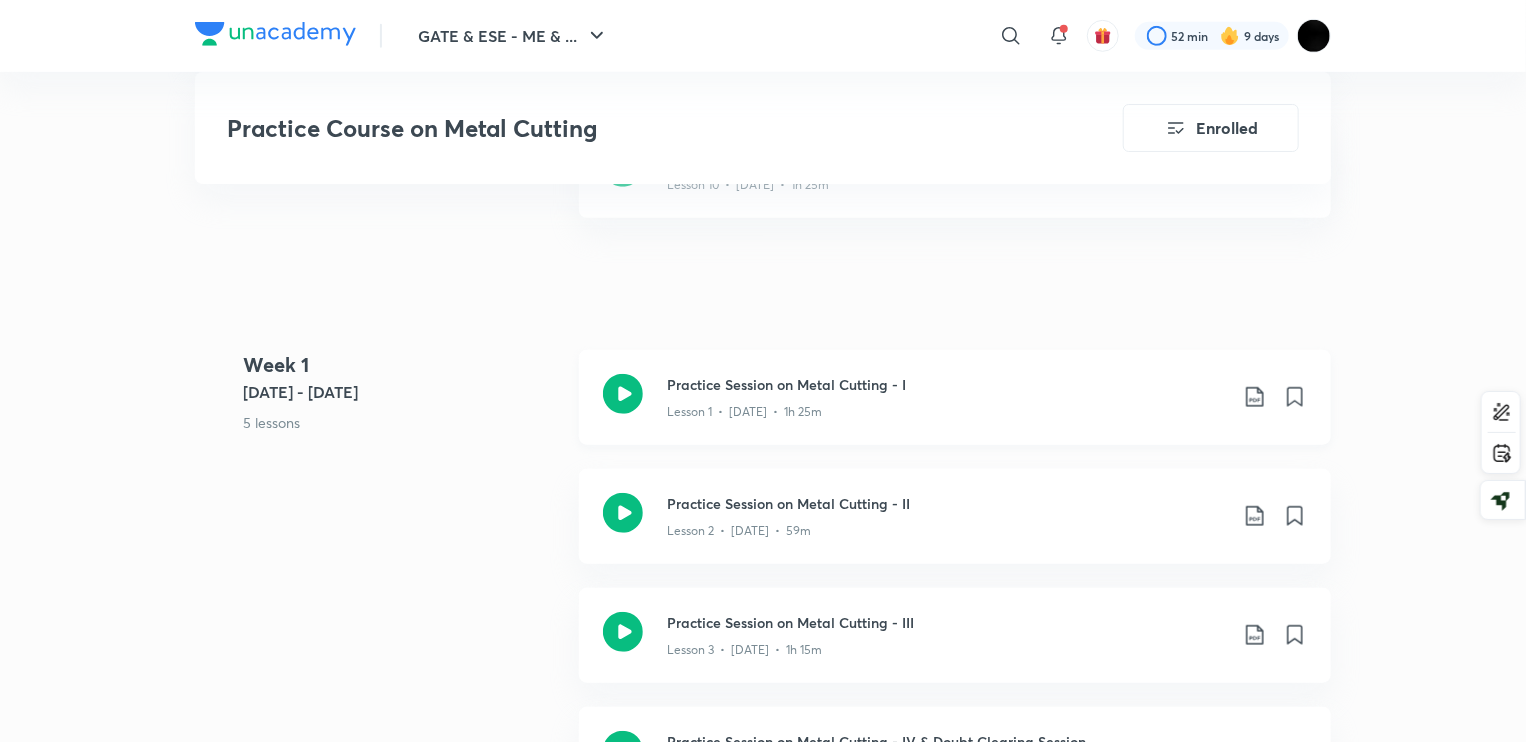 click 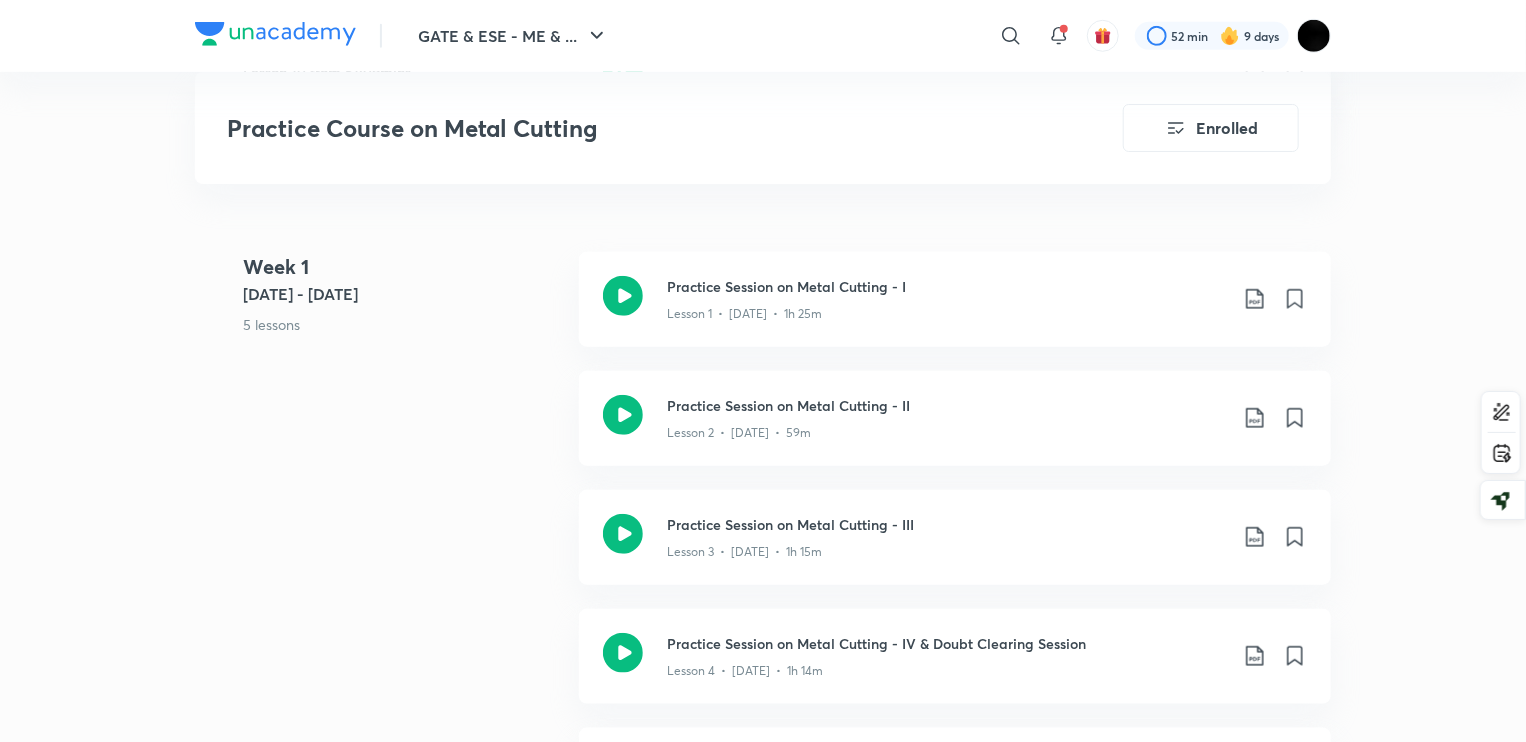 scroll, scrollTop: 766, scrollLeft: 0, axis: vertical 